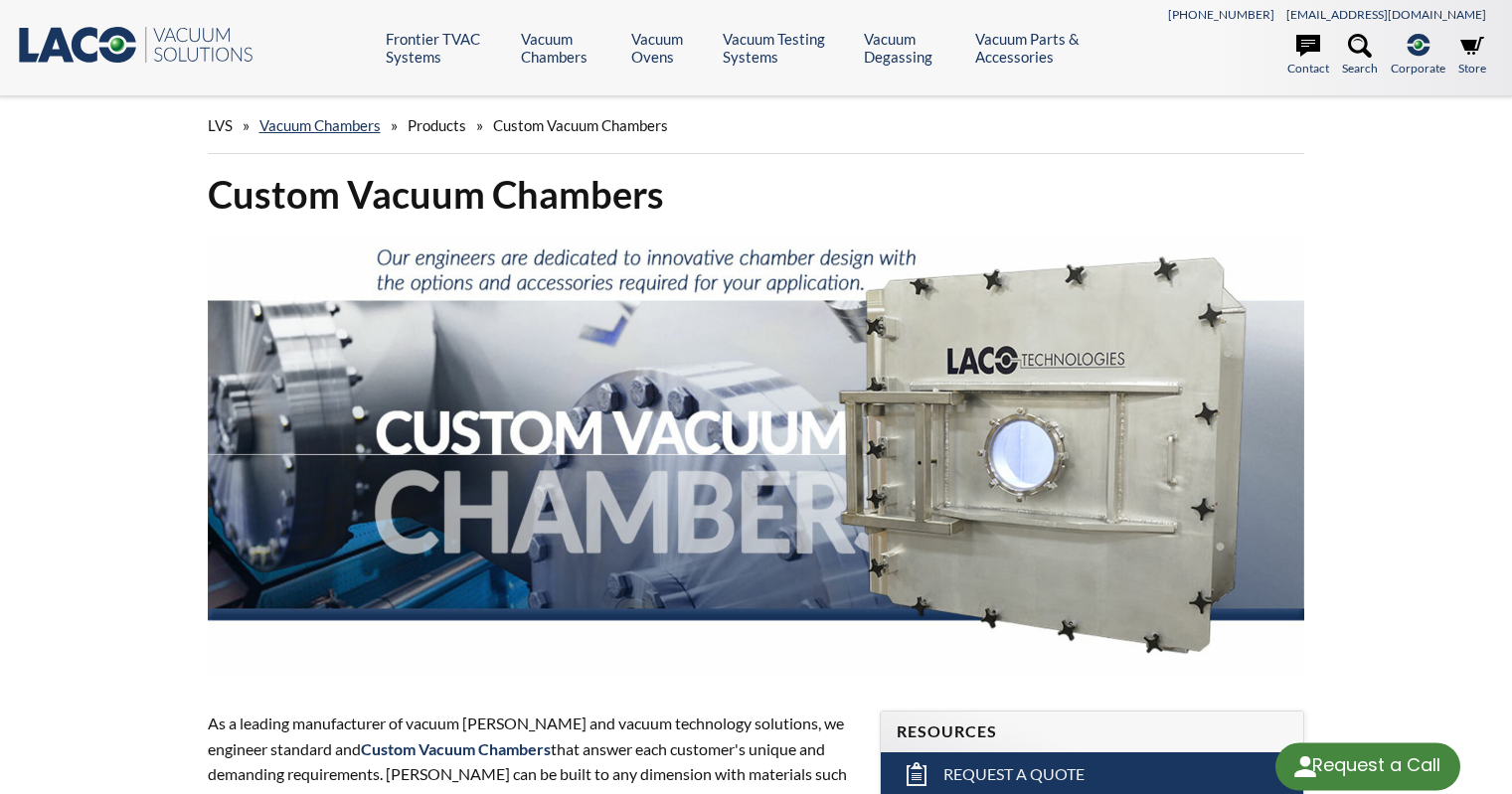 scroll, scrollTop: 0, scrollLeft: 0, axis: both 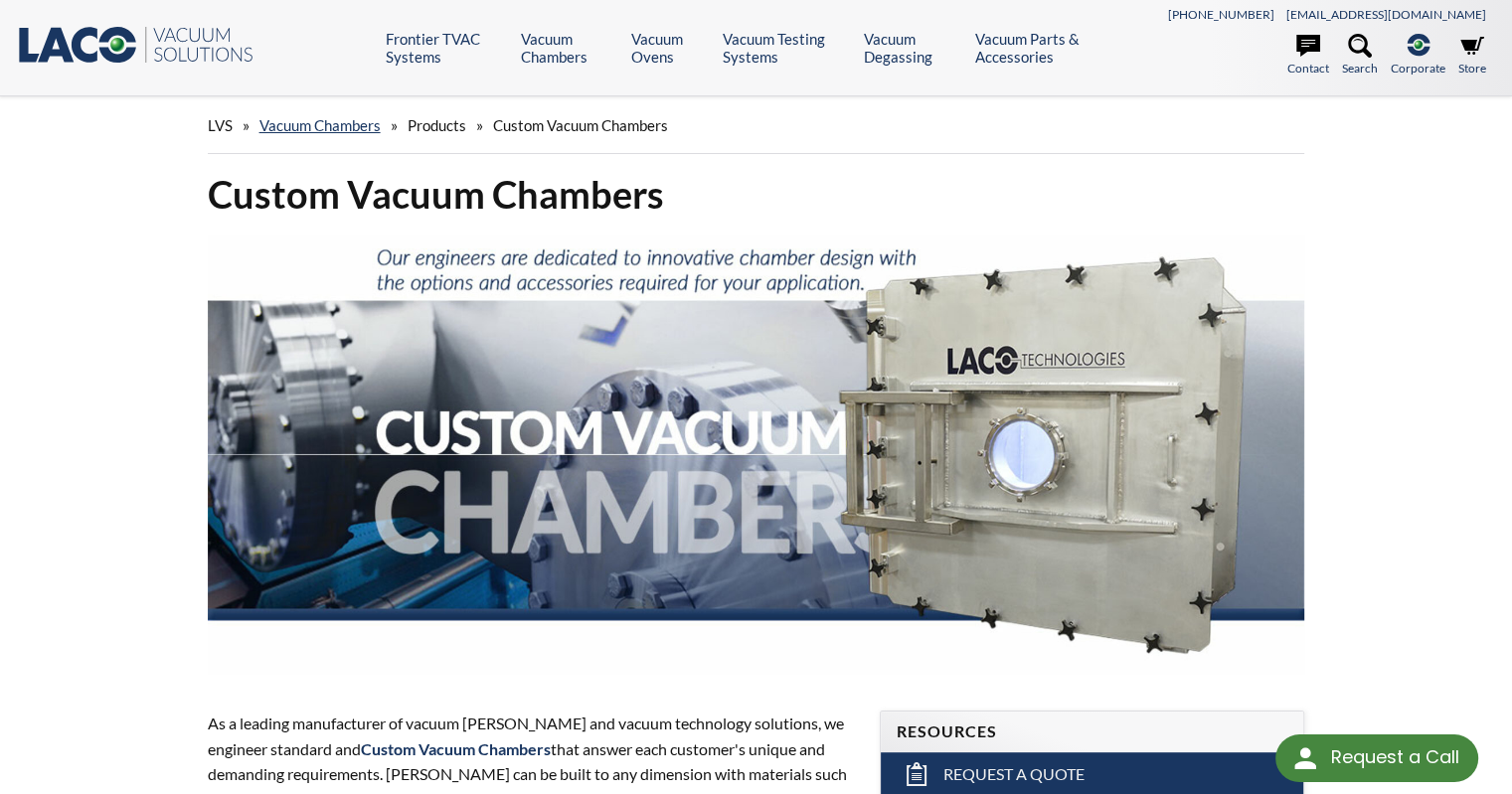 select 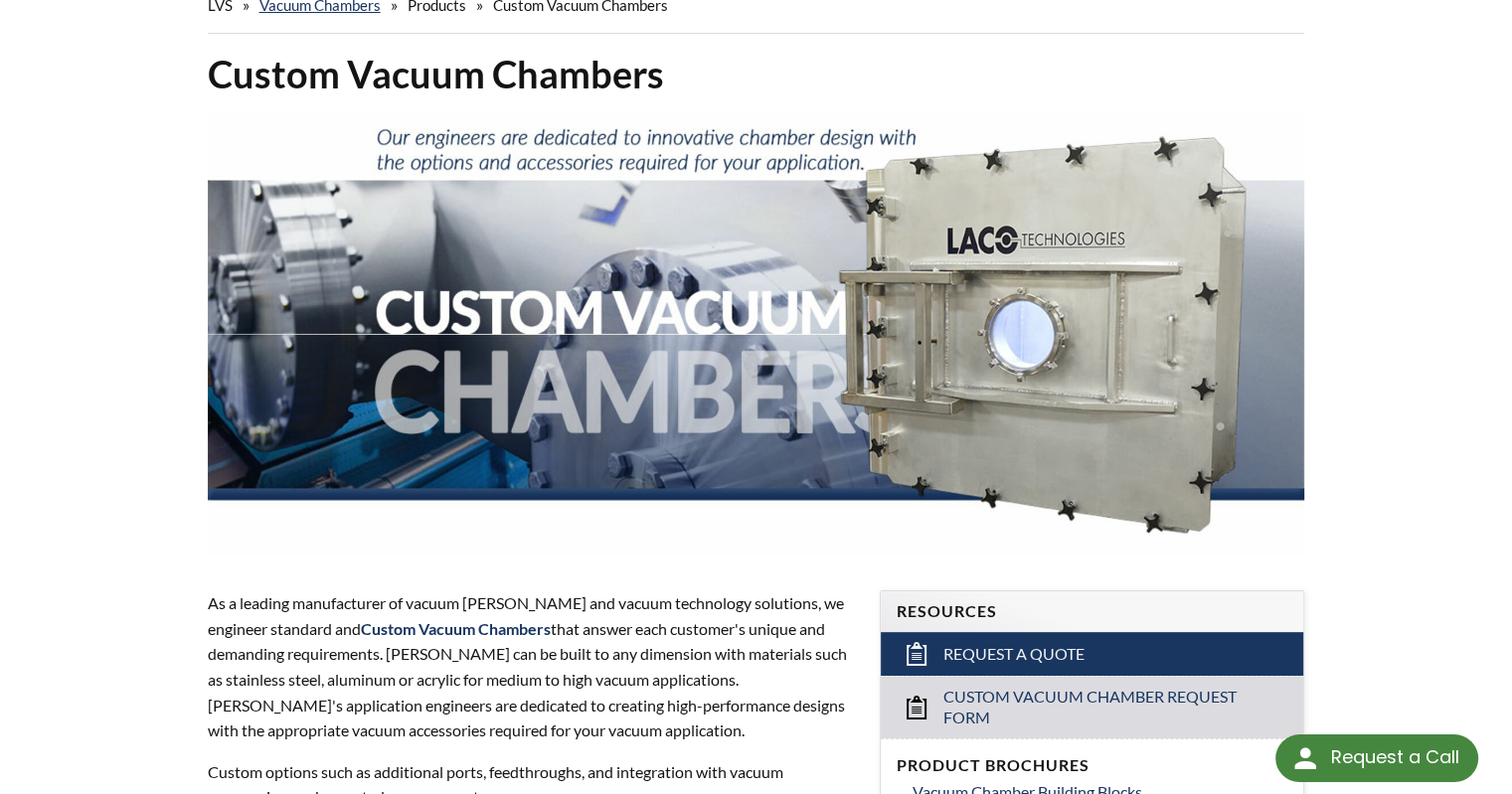 scroll, scrollTop: 0, scrollLeft: 0, axis: both 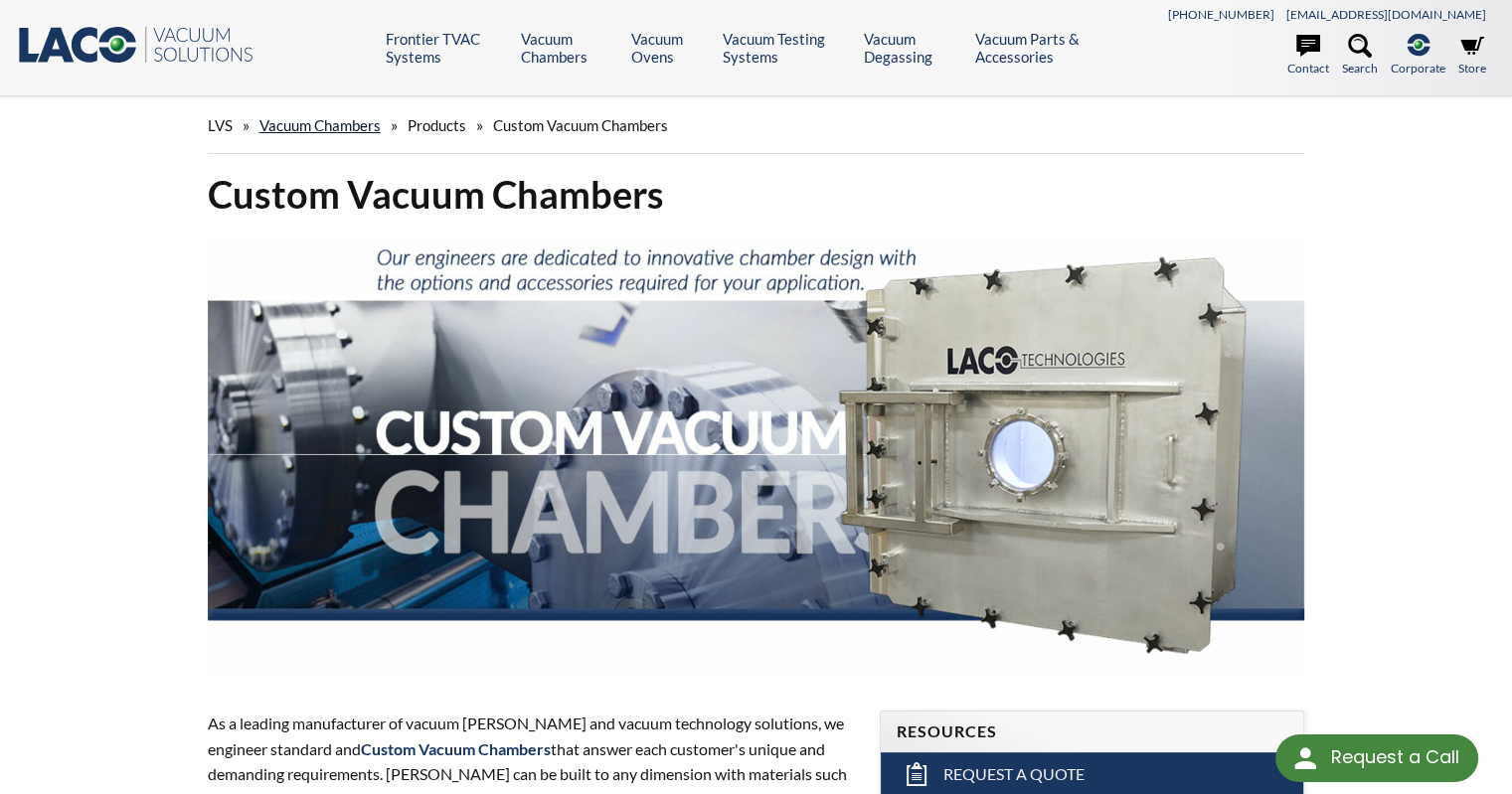 click on "Vacuum Chambers" at bounding box center (320, 125) 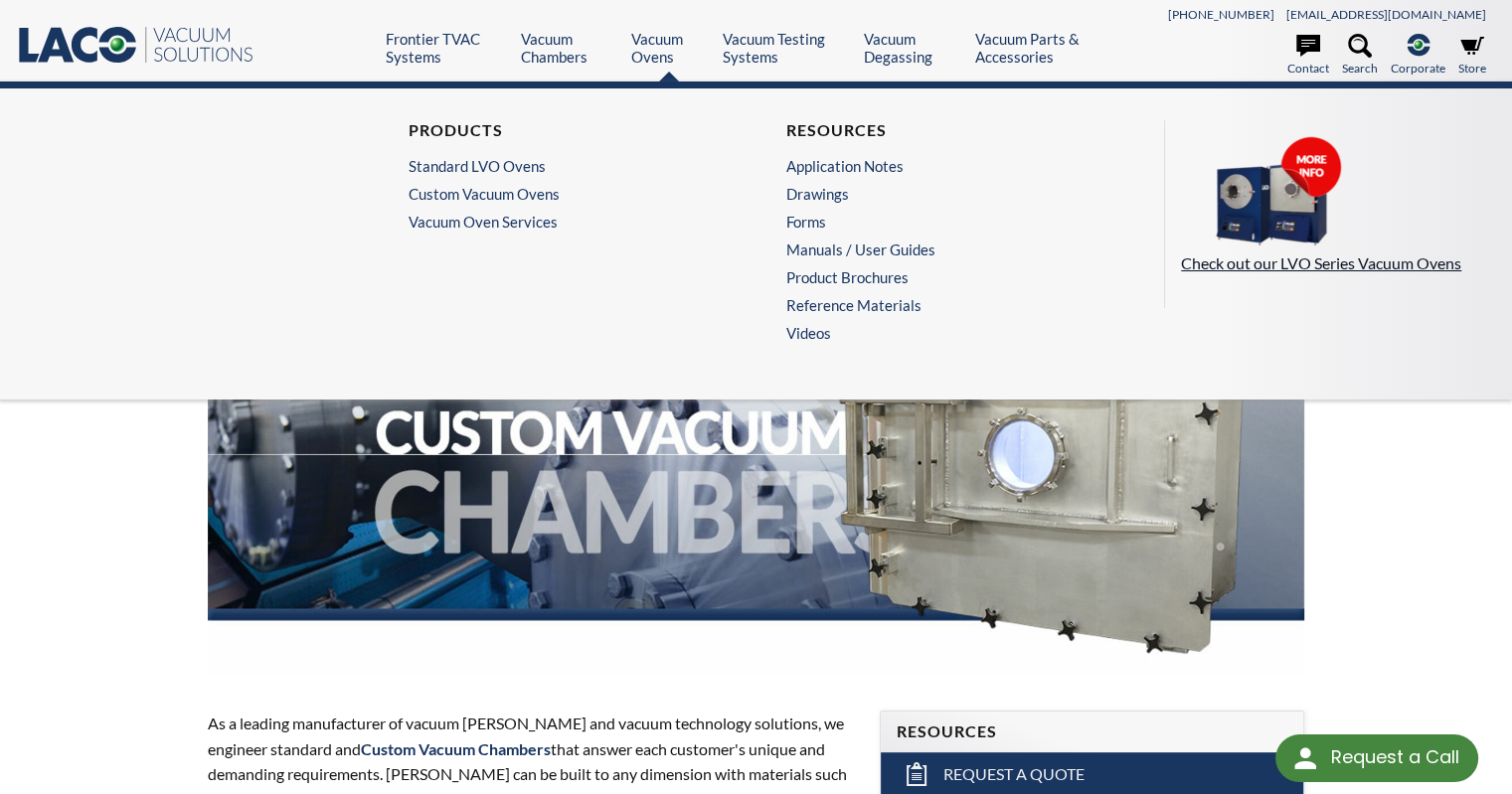 click on "Check out our LVO Series Vacuum Ovens" at bounding box center (1331, 263) 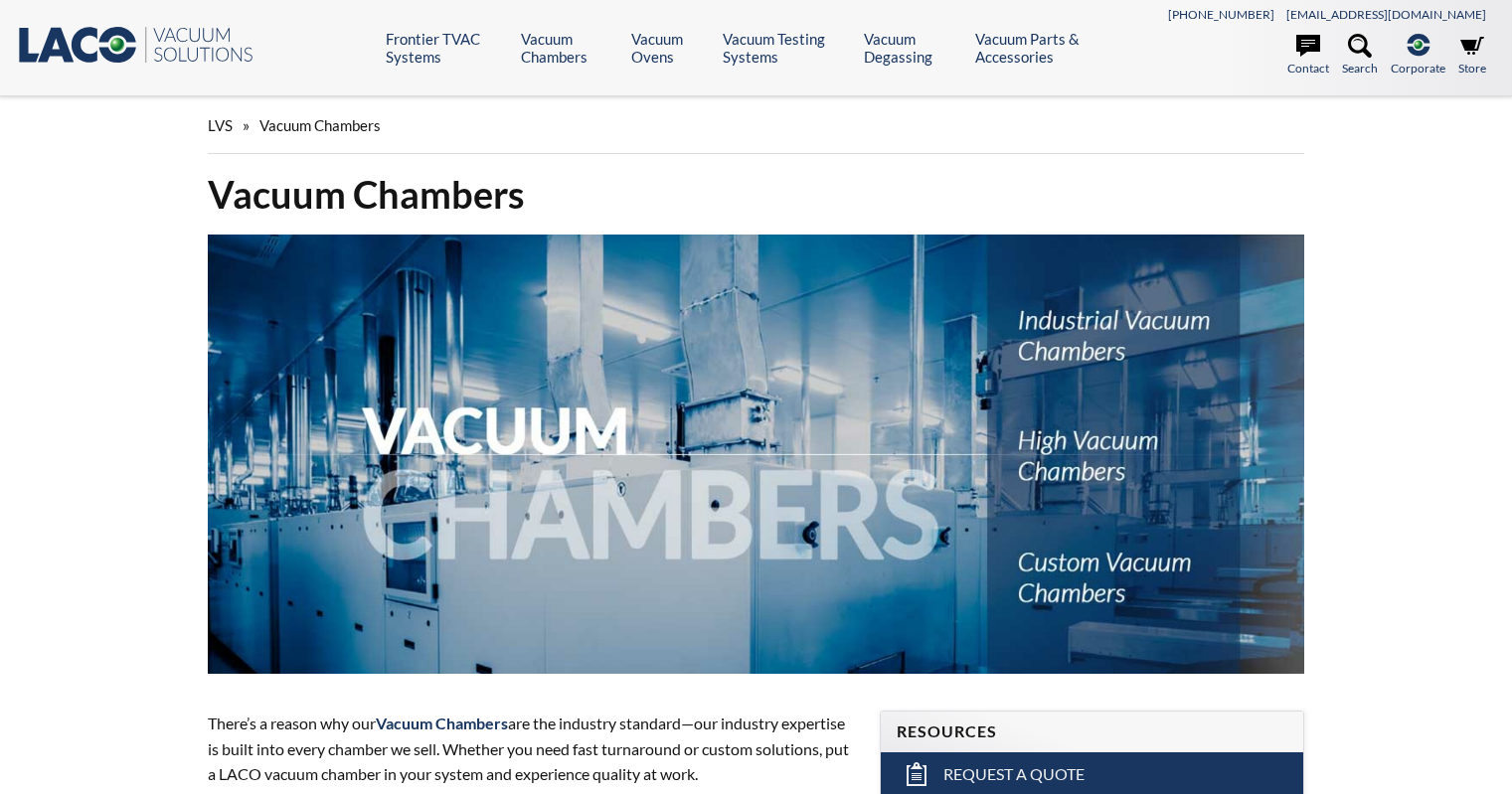 scroll, scrollTop: 0, scrollLeft: 0, axis: both 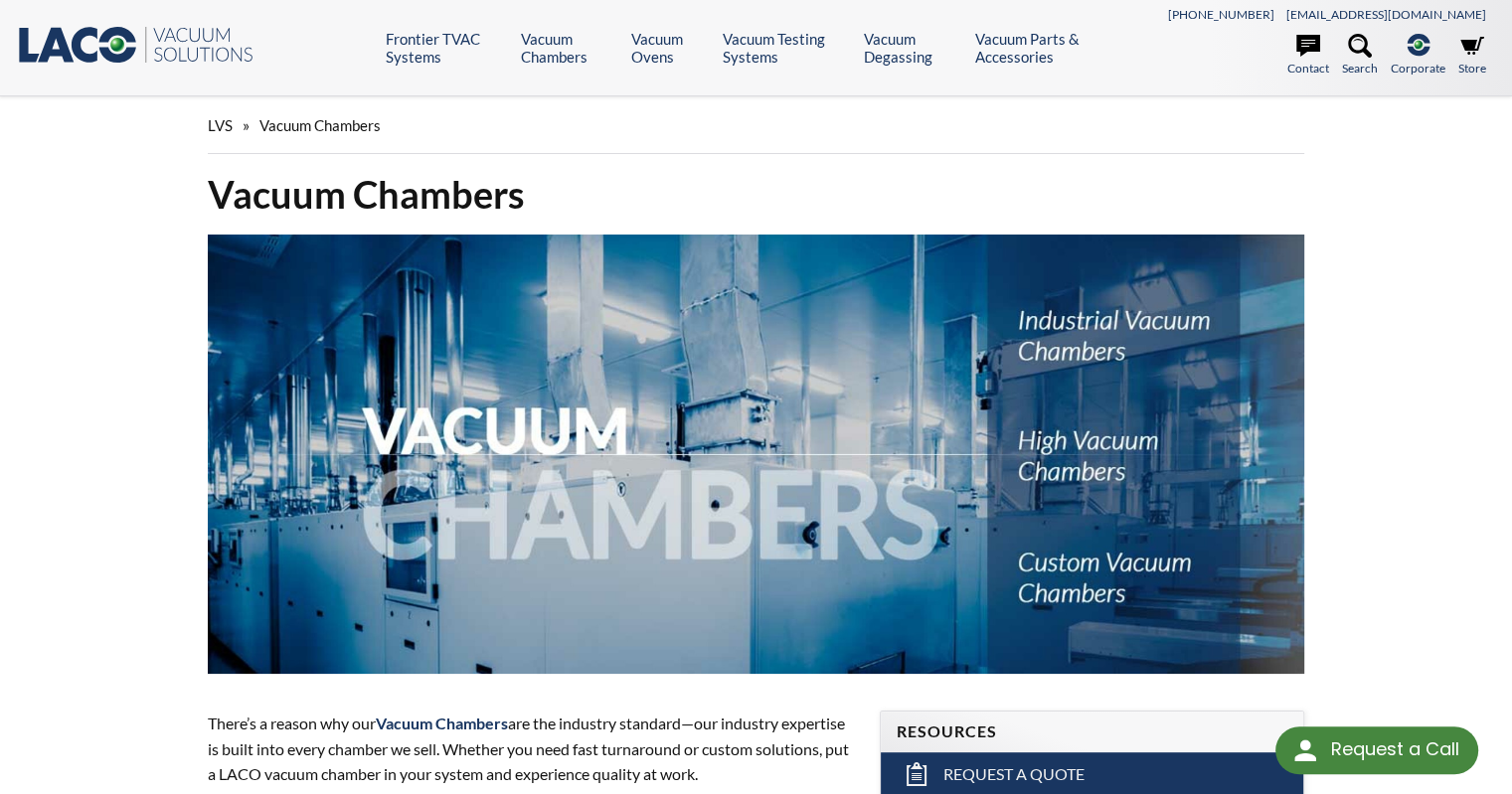 select 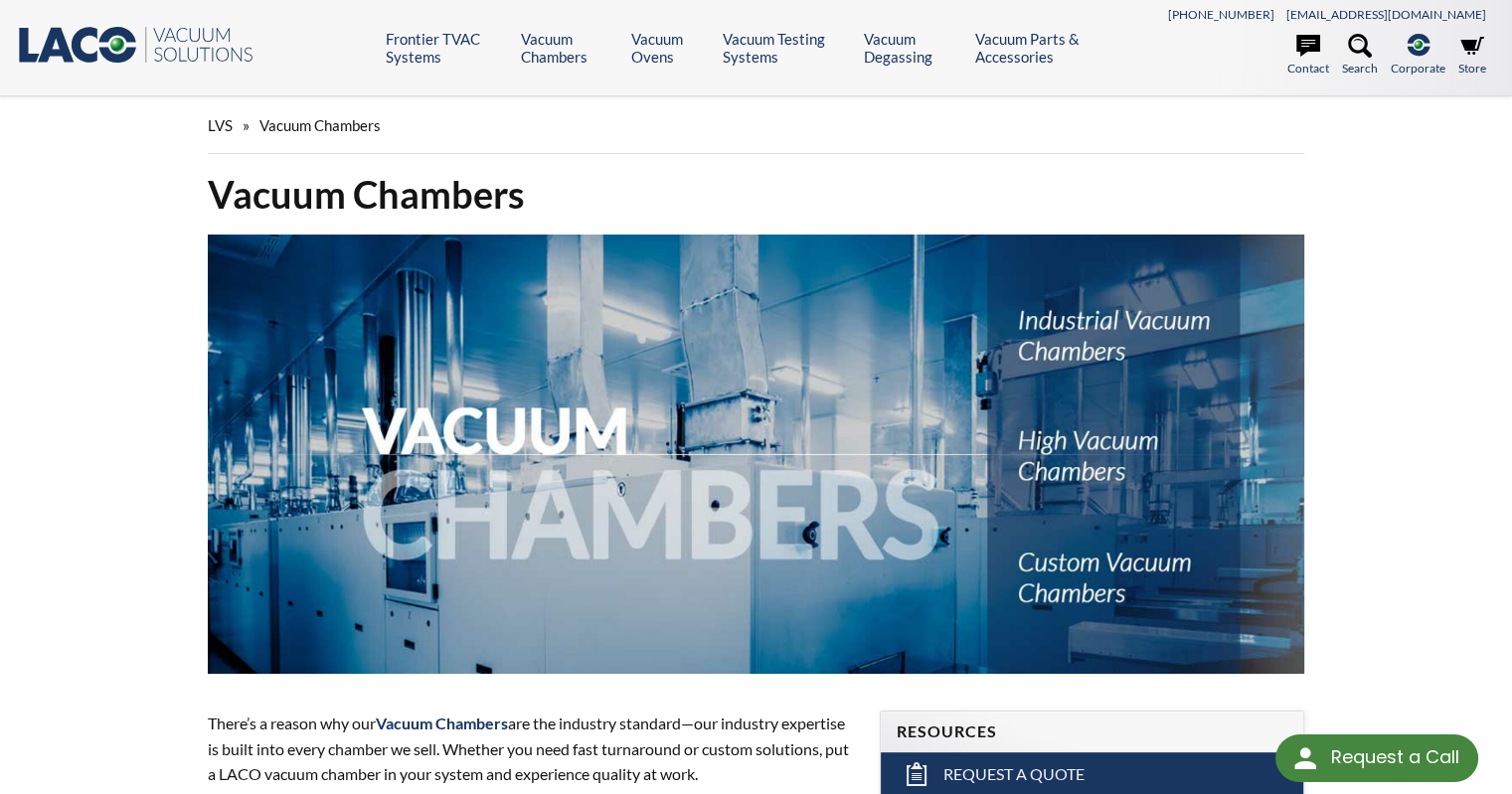 click on "LVS » Vacuum Chambers
Vacuum Chambers
There’s a reason why our  Vacuum Chambers  are the industry standard—our industry expertise is built into every chamber we sell. Whether you need fast turnaround or custom solutions, put a LACO vacuum chamber in your system and experience quality at work.
Industrial Vacuum Chambers (vacuum range: atm—10 -3  Torr)
Clear Acrylic Chambers: Series  CC ,  VC  or  HC
Vertical Chambers: Series  VI  or  VL
Horizontal Chambers: Series  HI
Cube Chambers: Series  CI
High Vacuum Chambers (Vacuum range: 10 -3  Torr and below)
Vertical Chambers: Series  VH
Horizontal Chambers: Series  HH
Cube Chambers: Series  CH
Resources
Request a Quote
Custom Vacuum Chamber Request Form
Product Brochures
Vacuum Chamber Building Blocks
Industrial Vacuum Chambers
High Vacuum  Chambers
Clear Acrylic Vacuum Chambers
Reference Materials" at bounding box center [756, 934] 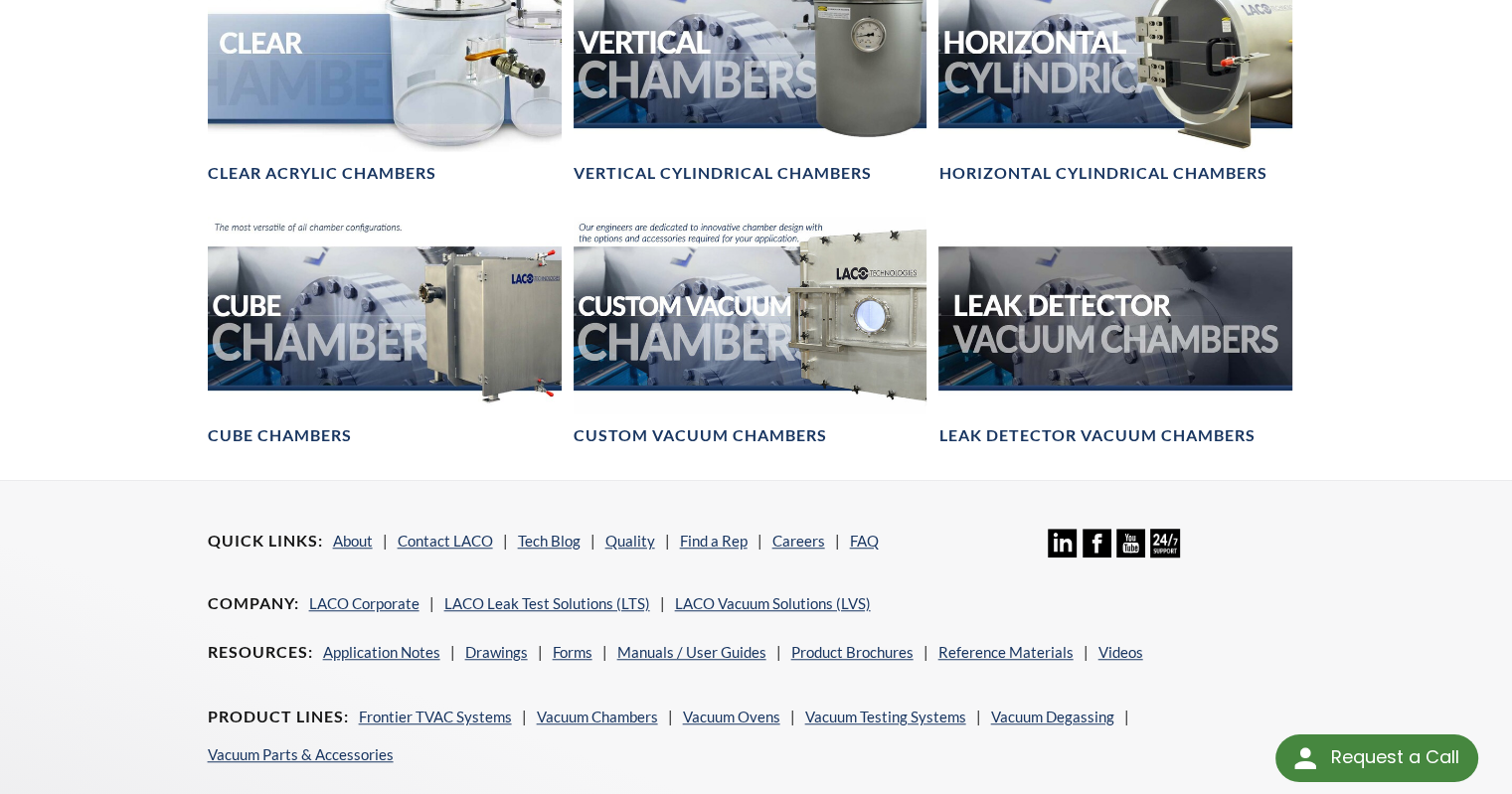 scroll, scrollTop: 1391, scrollLeft: 0, axis: vertical 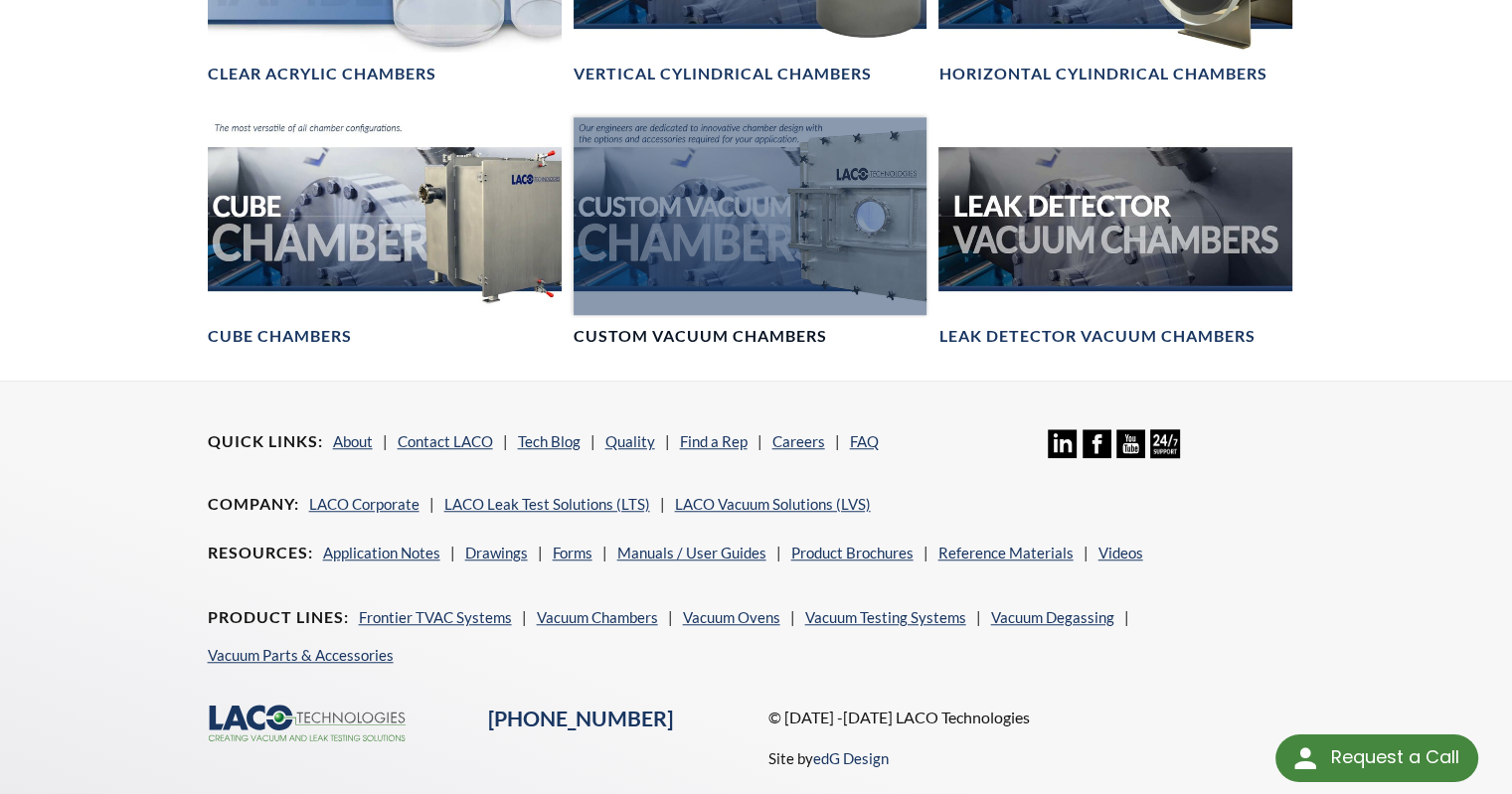 click at bounding box center (751, 217) 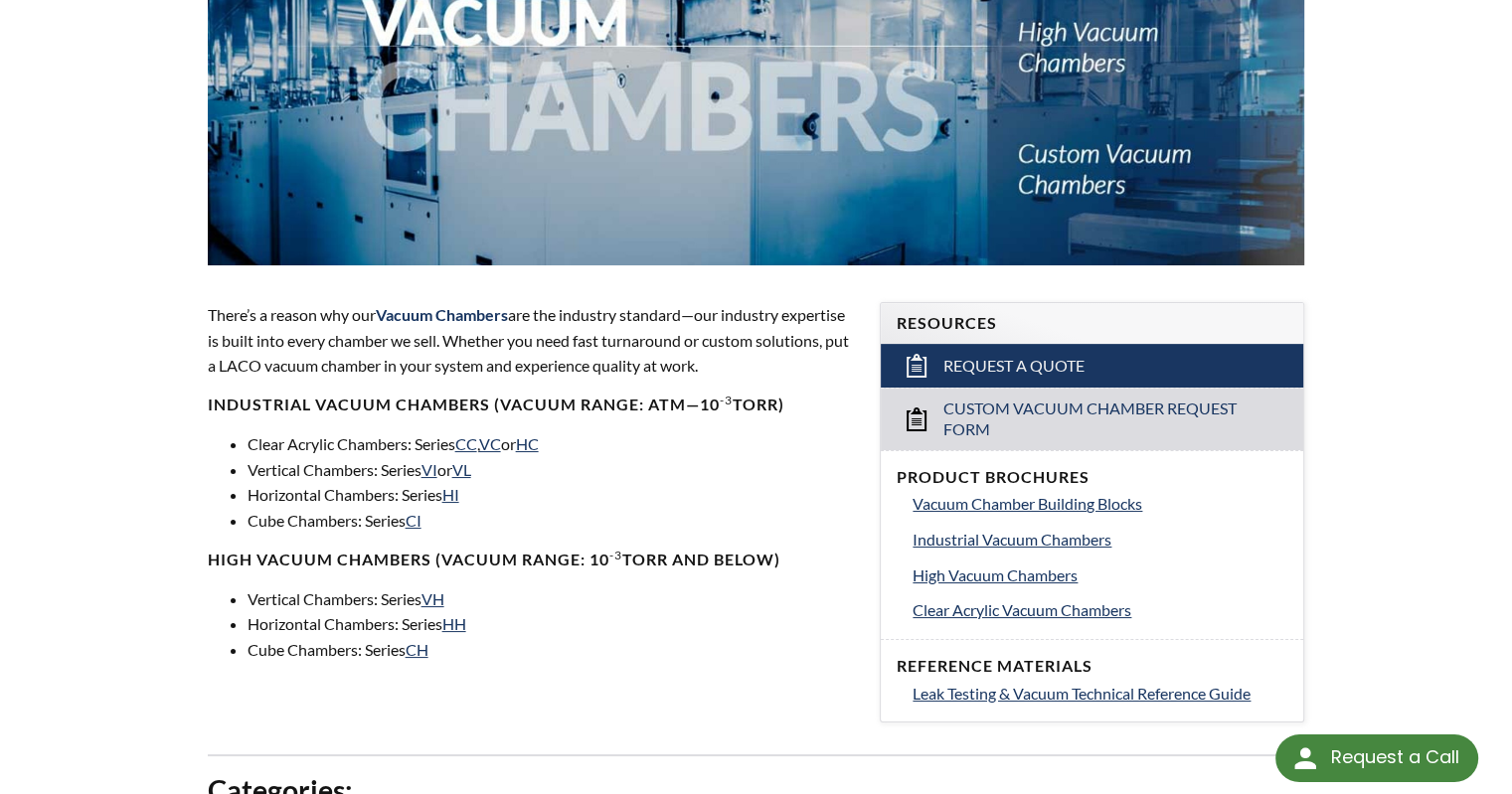 scroll, scrollTop: 99, scrollLeft: 0, axis: vertical 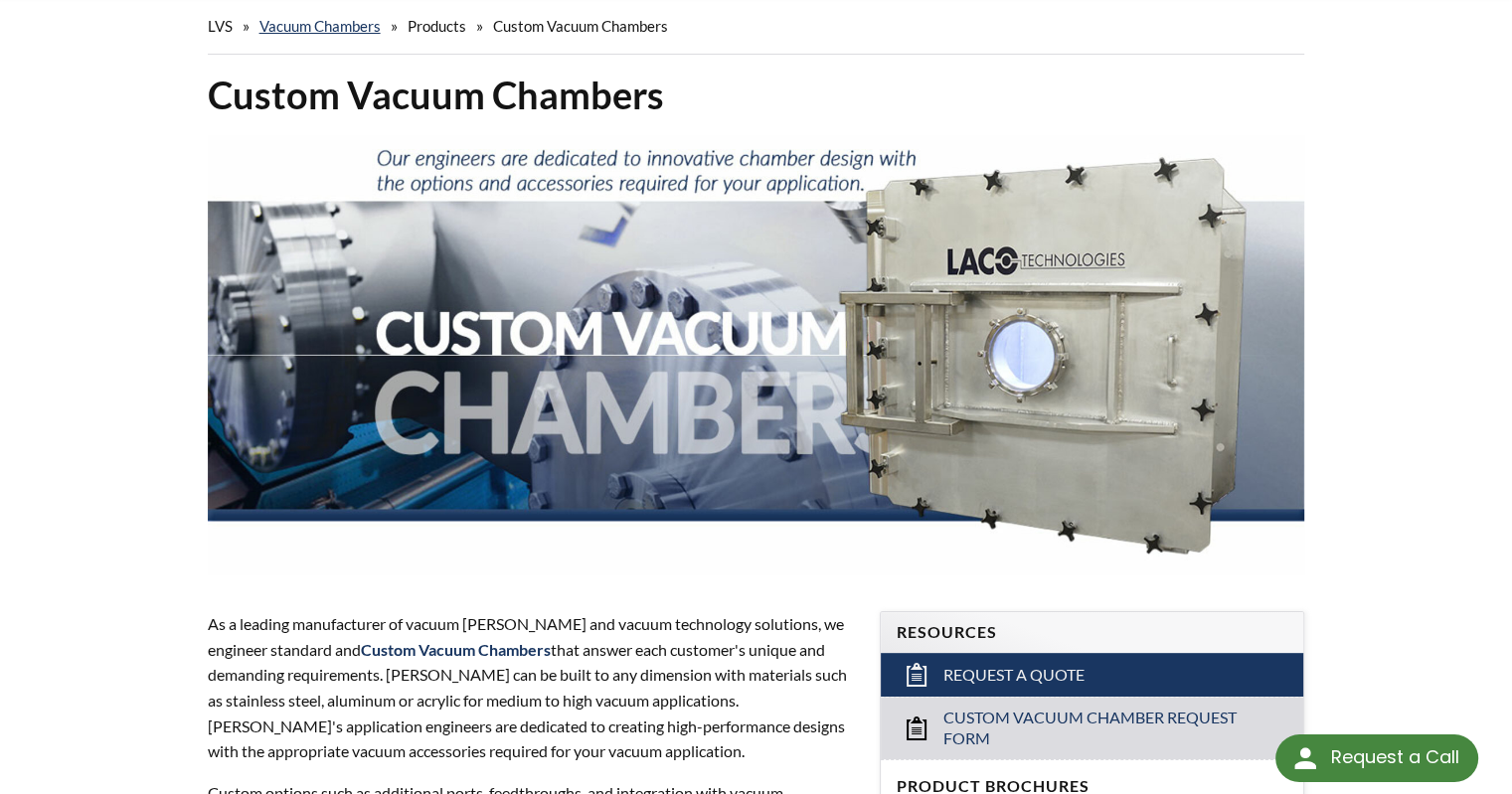 select 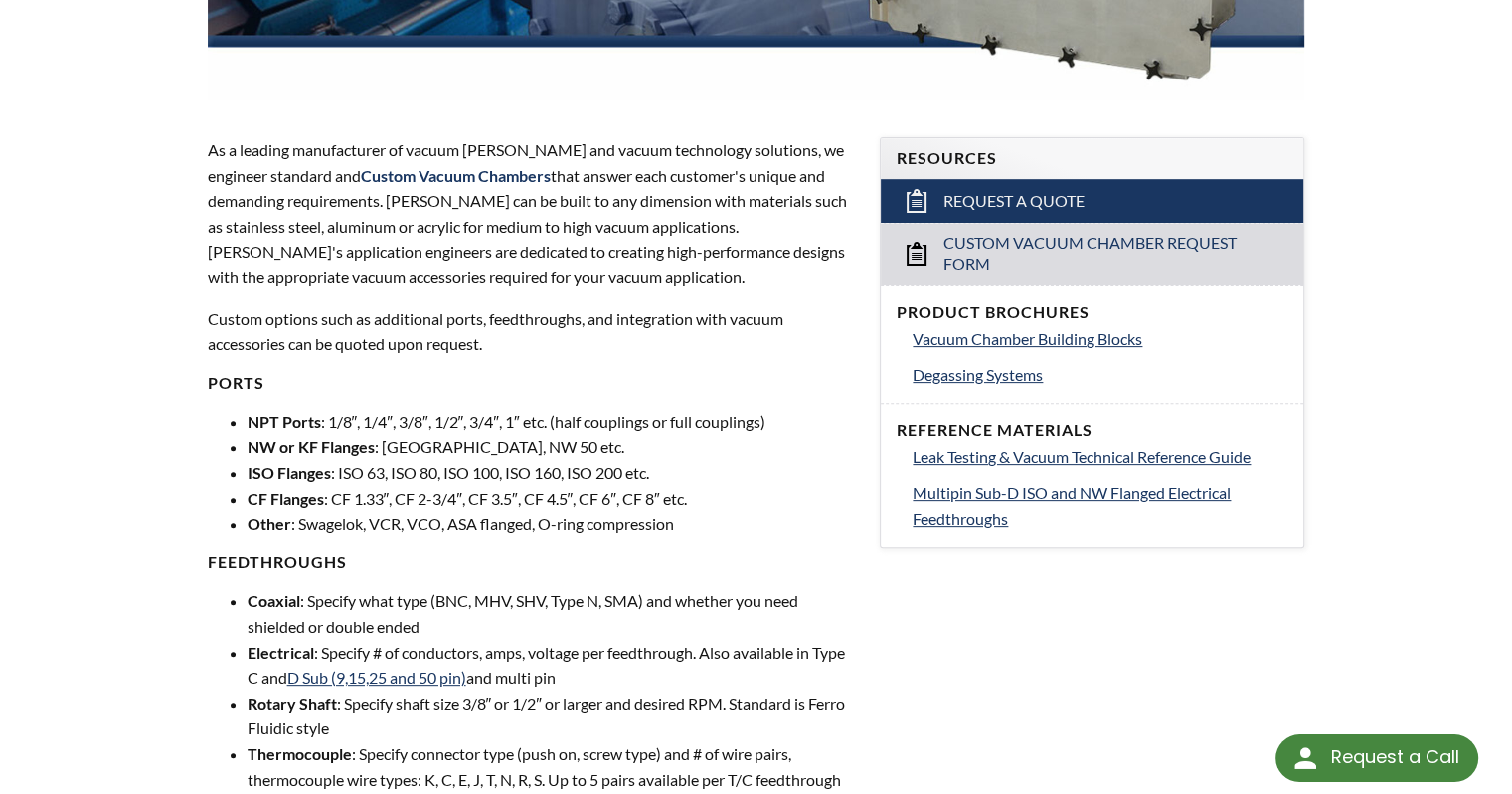 scroll, scrollTop: 596, scrollLeft: 0, axis: vertical 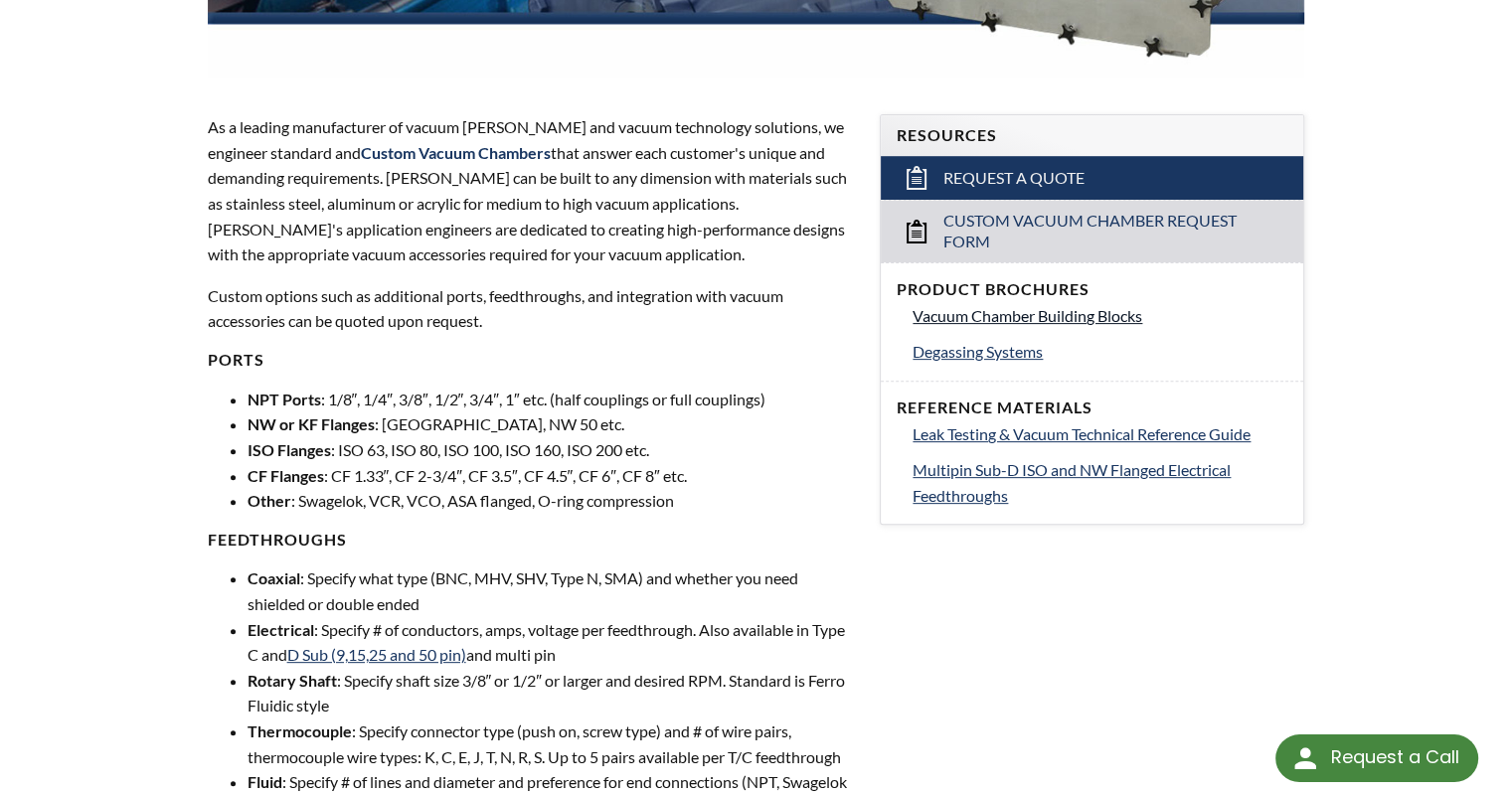 click on "Vacuum Chamber Building Blocks" at bounding box center (1027, 315) 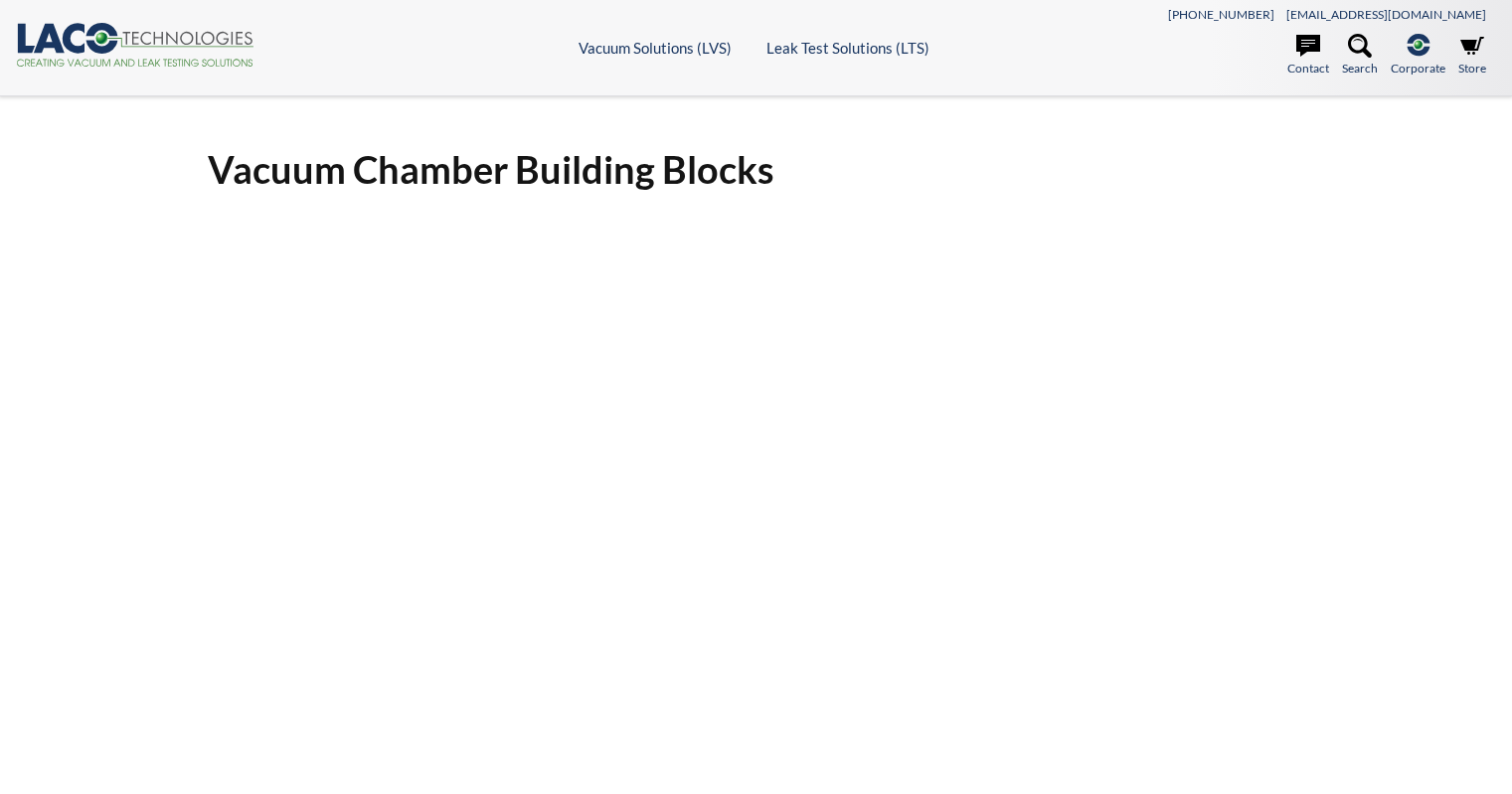 scroll, scrollTop: 0, scrollLeft: 0, axis: both 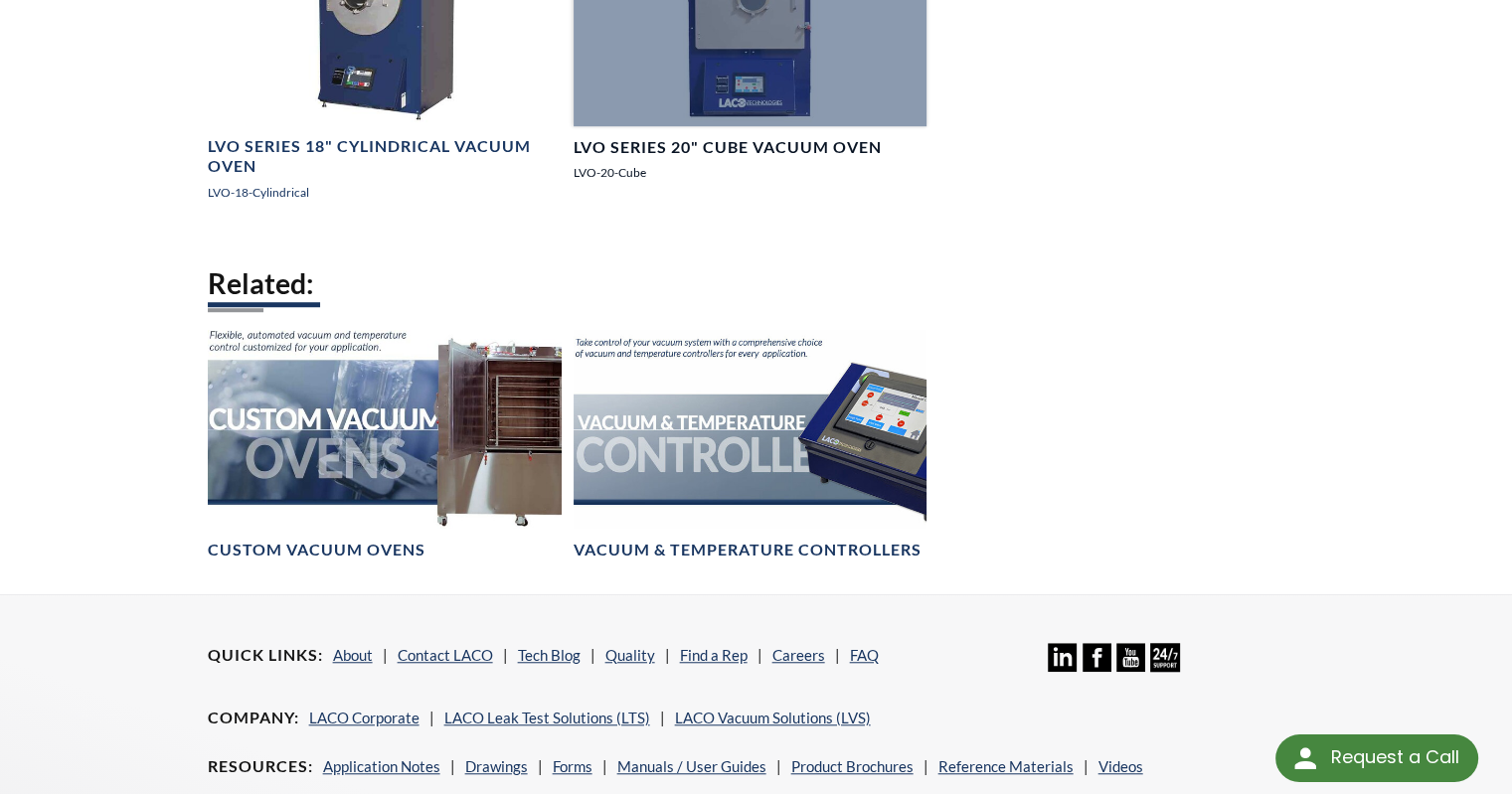click at bounding box center [751, 27] 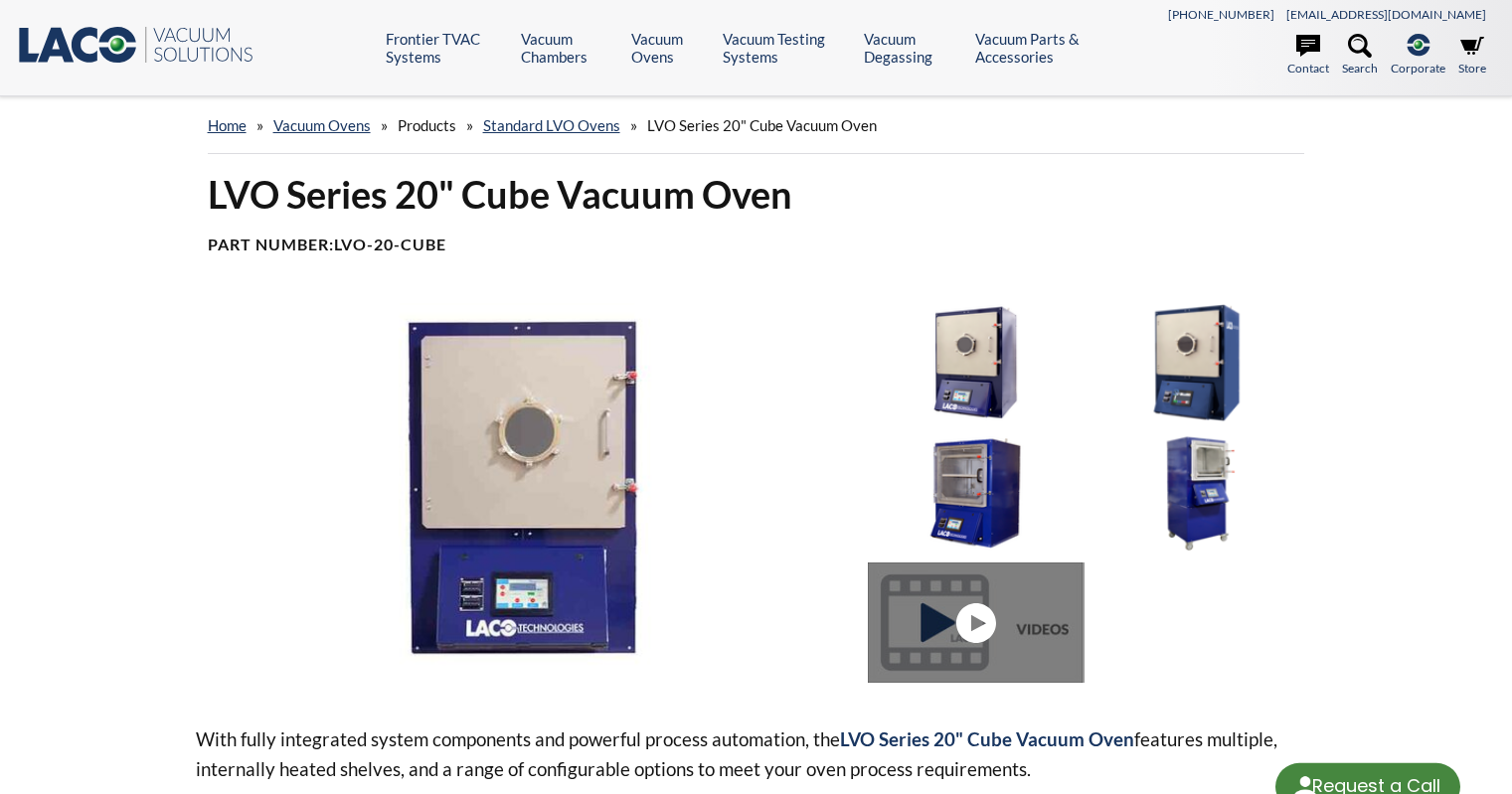 scroll, scrollTop: 0, scrollLeft: 0, axis: both 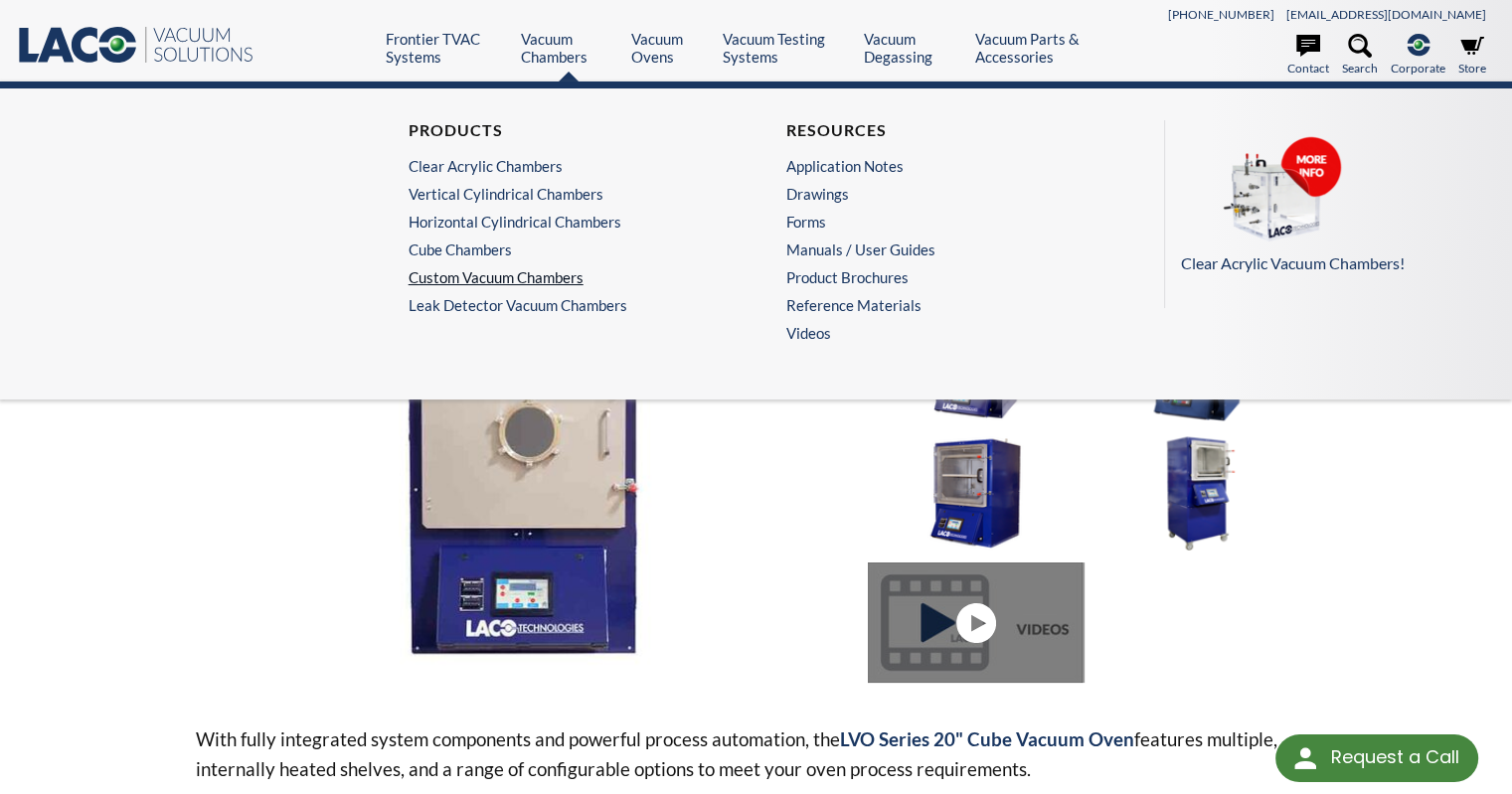 click on "Custom Vacuum Chambers" at bounding box center (562, 277) 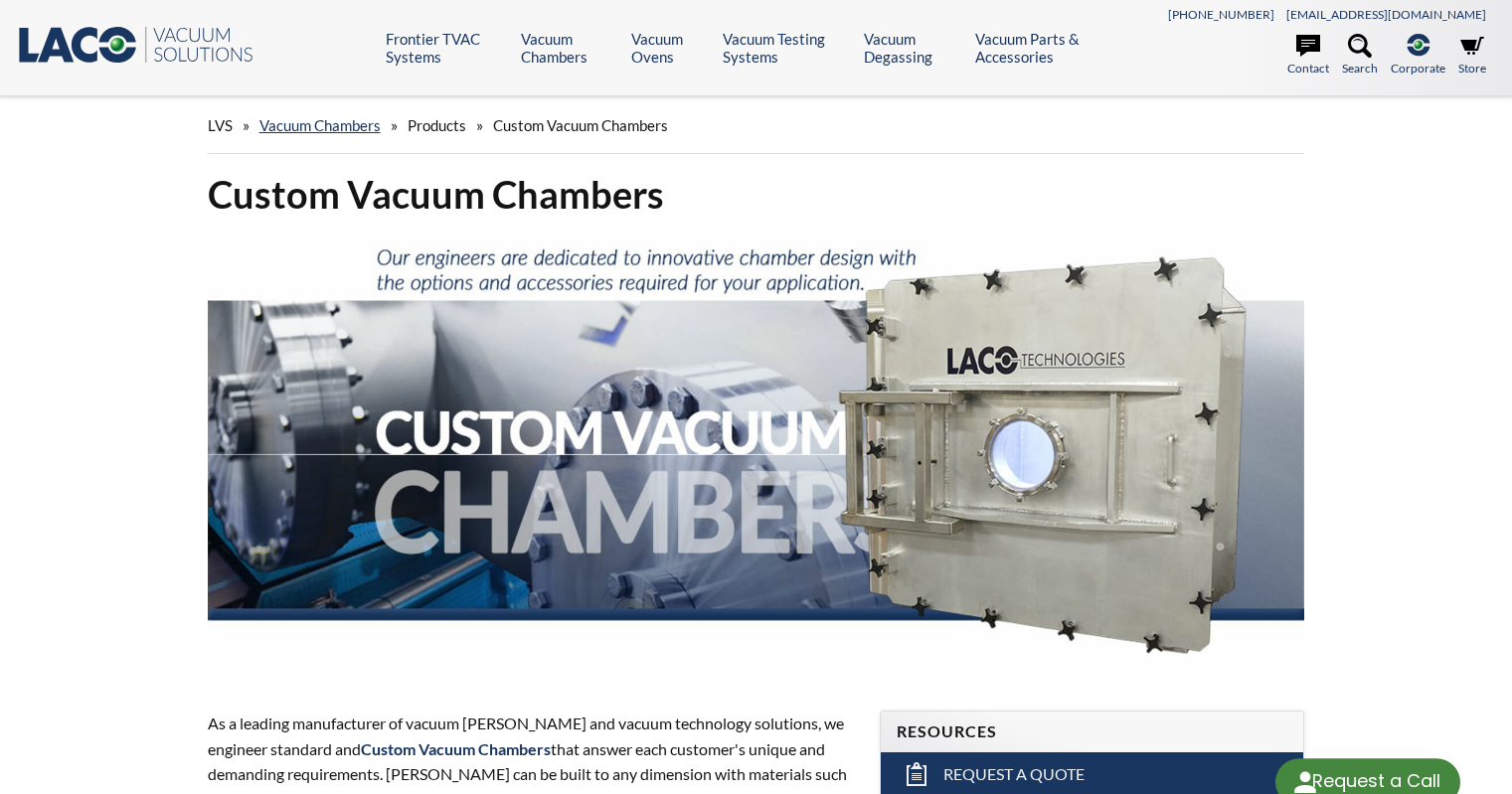 scroll, scrollTop: 0, scrollLeft: 0, axis: both 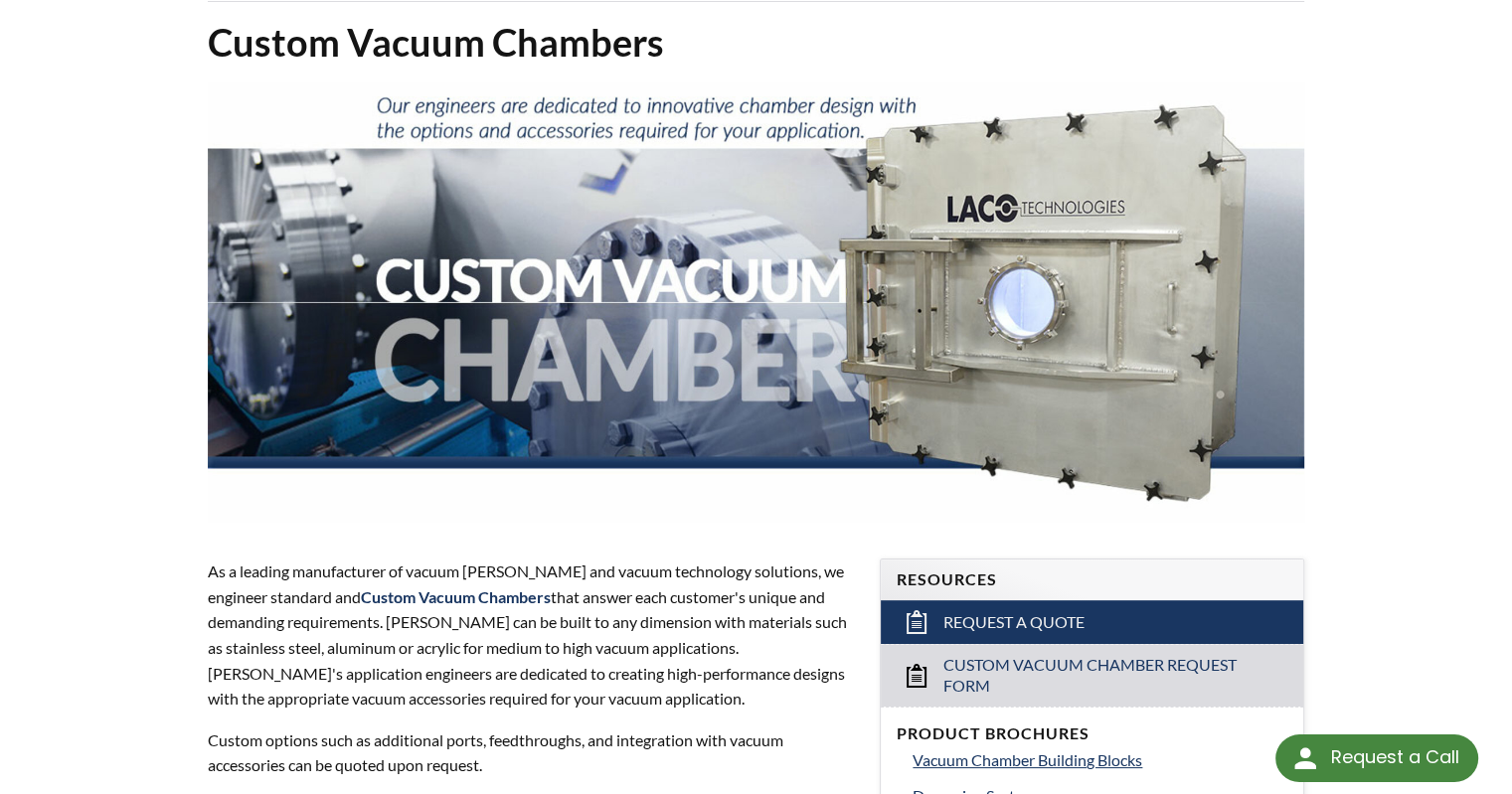 select 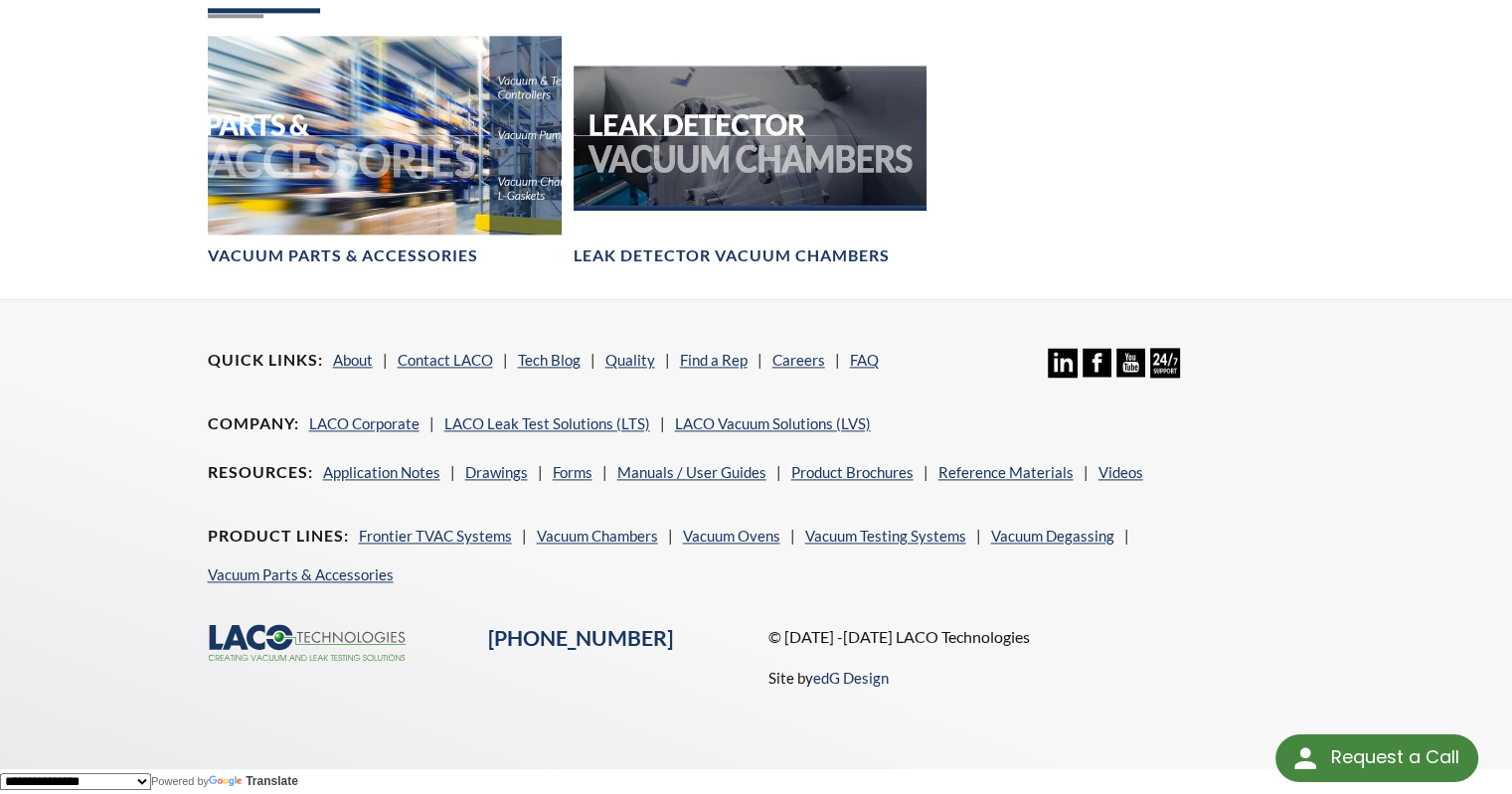 scroll, scrollTop: 2782, scrollLeft: 0, axis: vertical 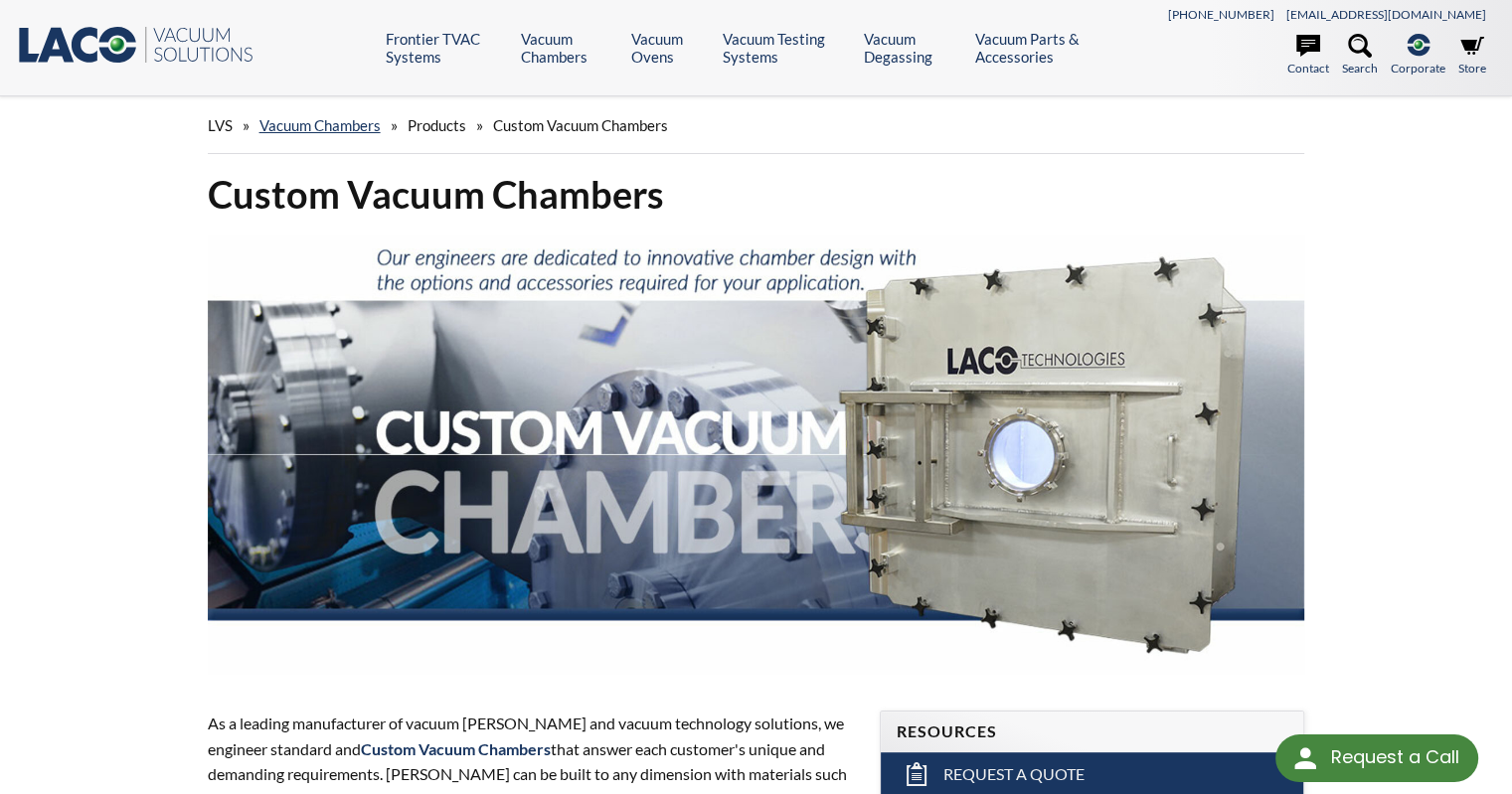 click on "Custom Vacuum Chambers
As a leading manufacturer of vacuum chambers and vacuum technology solutions, we engineer standard and  Custom Vacuum Chambers  that answer each customer's unique and demanding requirements. Chambers can be built to any dimension with materials such as stainless steel, aluminum or acrylic for medium to high vacuum applications. LACO's application engineers are dedicated to creating high-performance designs with the appropriate vacuum accessories required for your vacuum application.
Custom options such as additional ports, feedthroughs, and integration with vacuum accessories can be quoted upon request.
PORTS
NPT Ports : 1/8″, 1/4″, 3/8″, 1/2″, 3/4″, 1″ etc. (half couplings or full couplings)
NW or KF Flanges : NW 16, NW 25, NW 40, NW 50 etc.
ISO Flanges : ISO 63, ISO 80, ISO 100, ISO 160, ISO 200 etc.
CF Flanges : CF 1.33″, CF 2-3/4″, CF 3.5″, CF 4.5″, CF 6″, CF 8″ etc.
Other
FEEDTHROUGHS" at bounding box center [756, 1525] 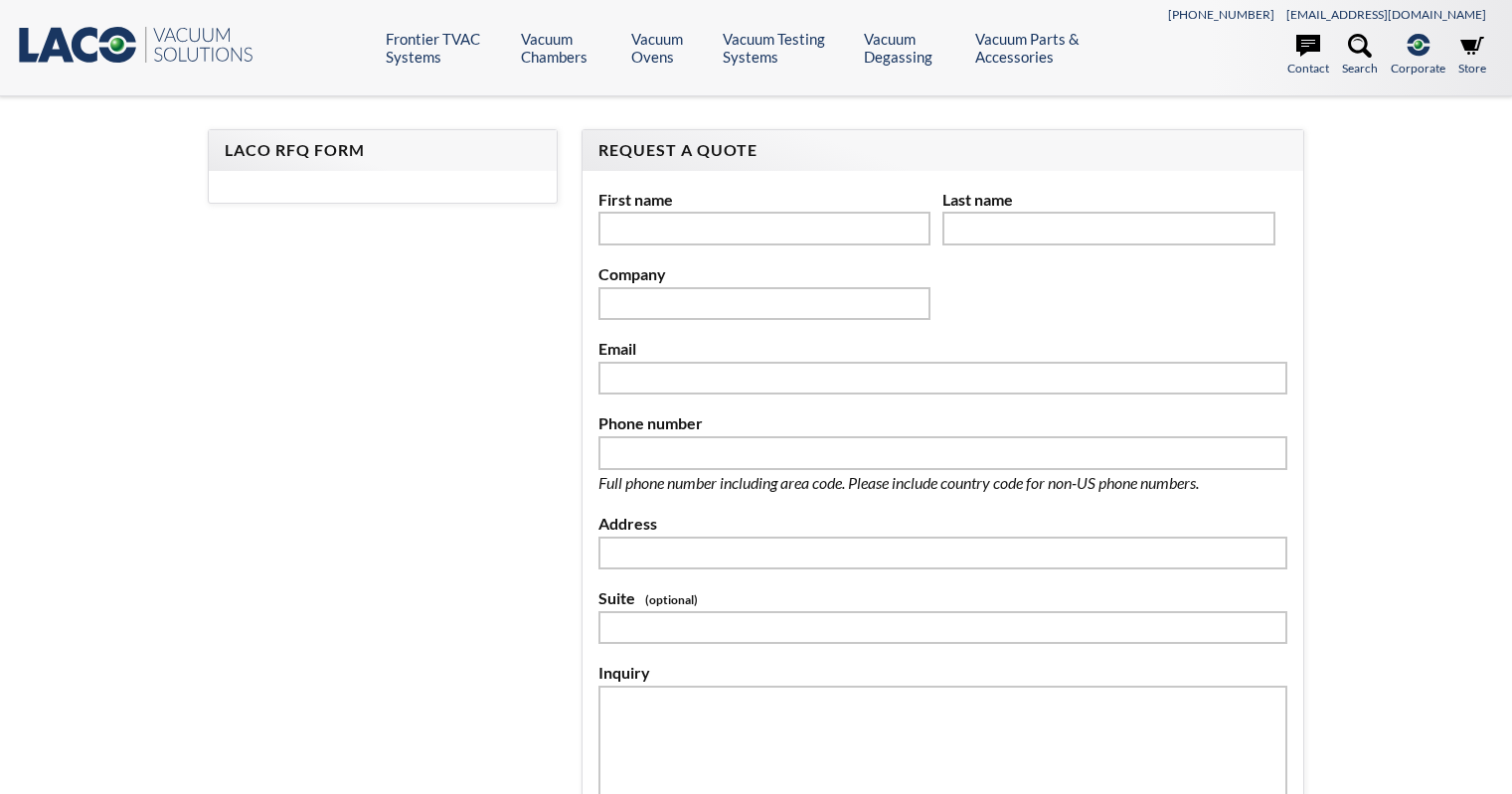 scroll, scrollTop: 0, scrollLeft: 0, axis: both 